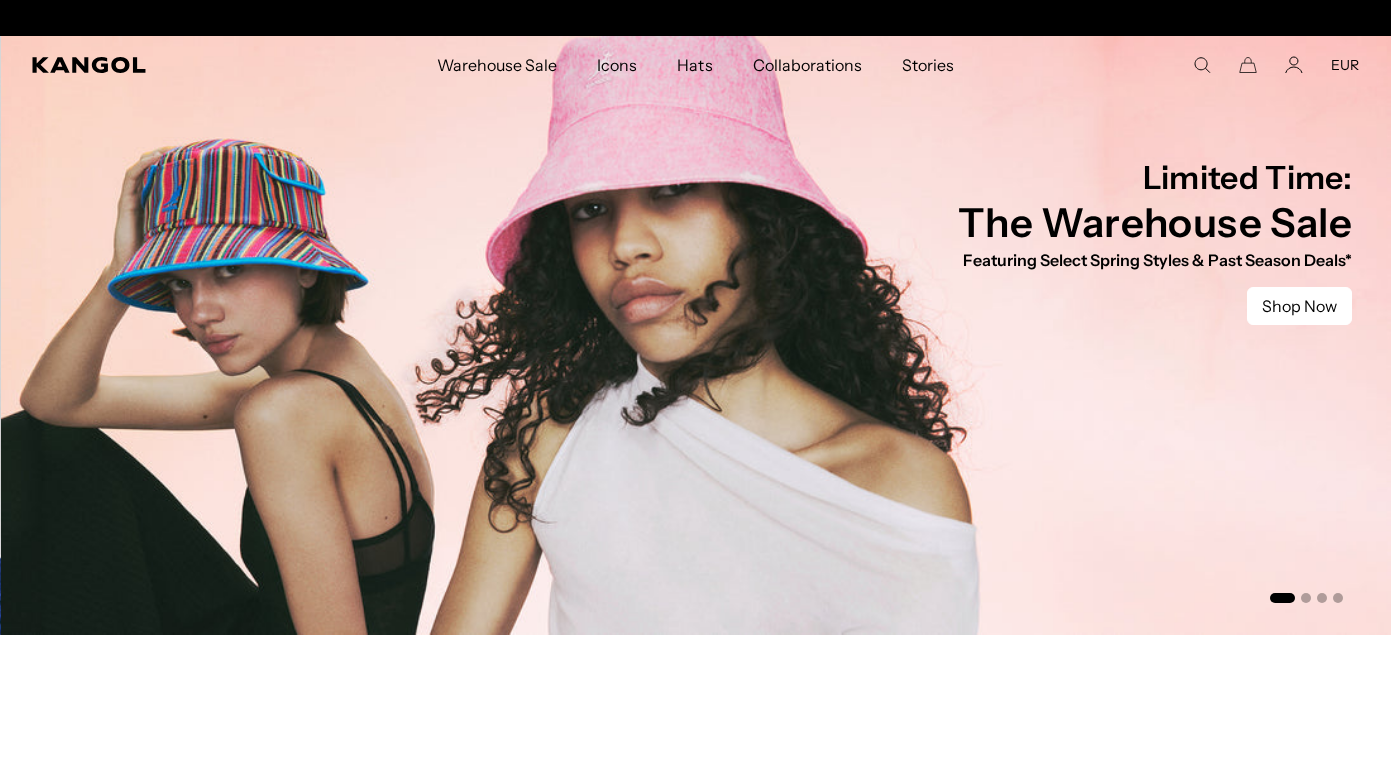 scroll, scrollTop: 0, scrollLeft: 0, axis: both 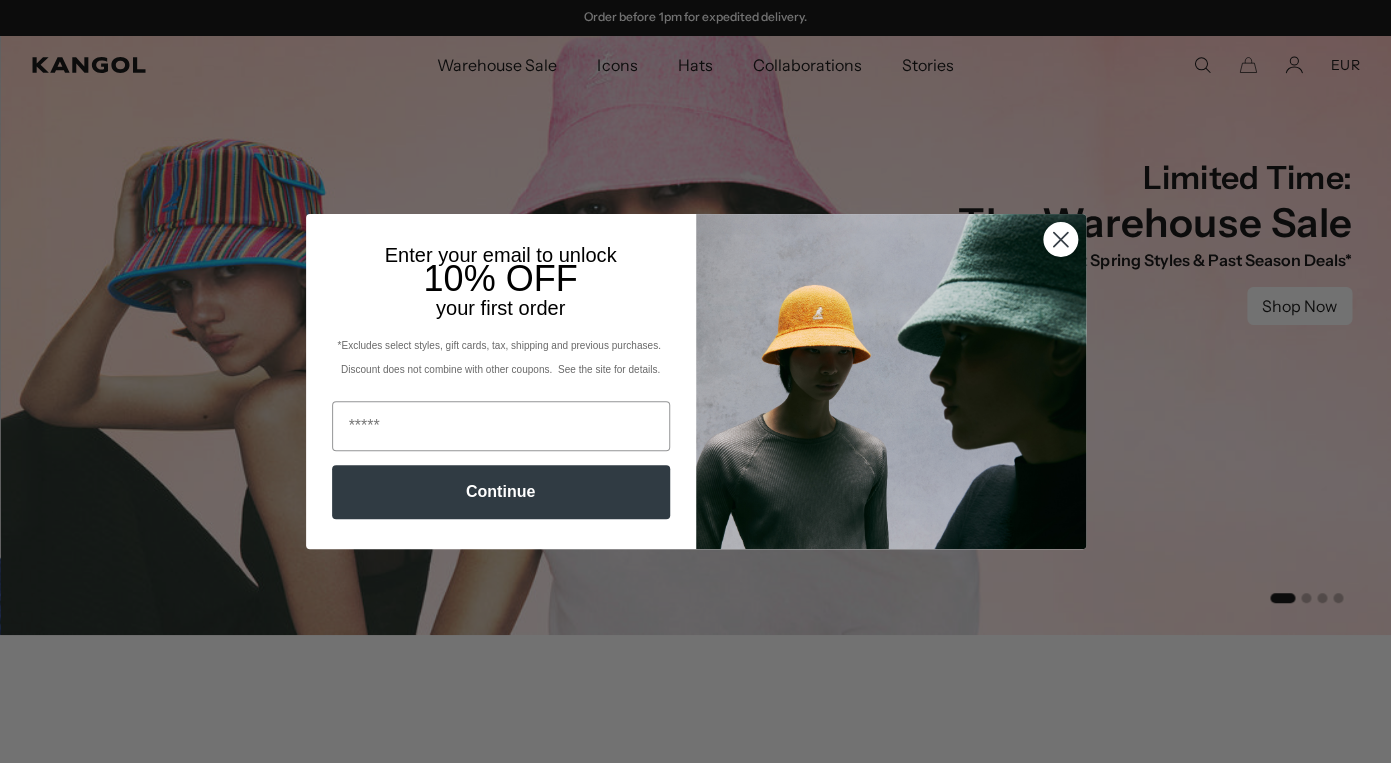 click 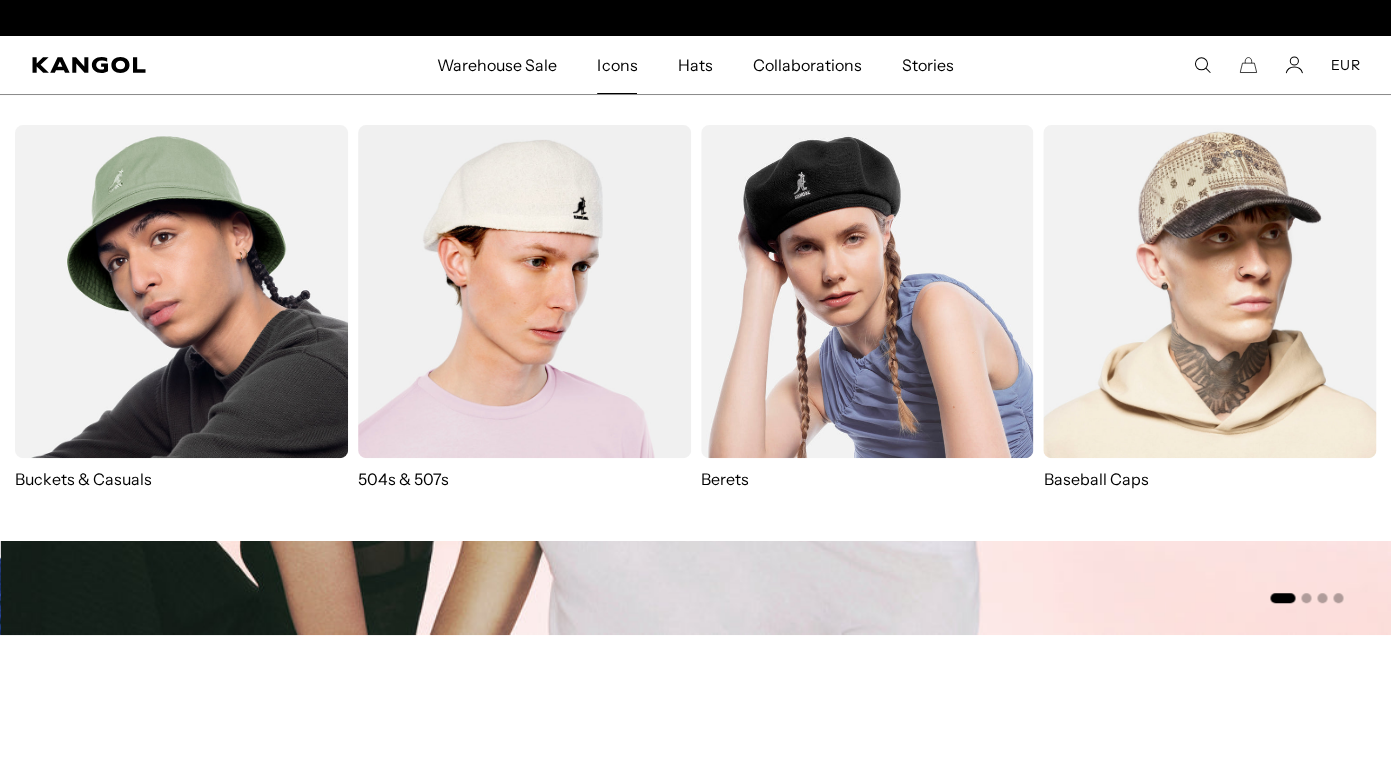 scroll, scrollTop: 0, scrollLeft: 0, axis: both 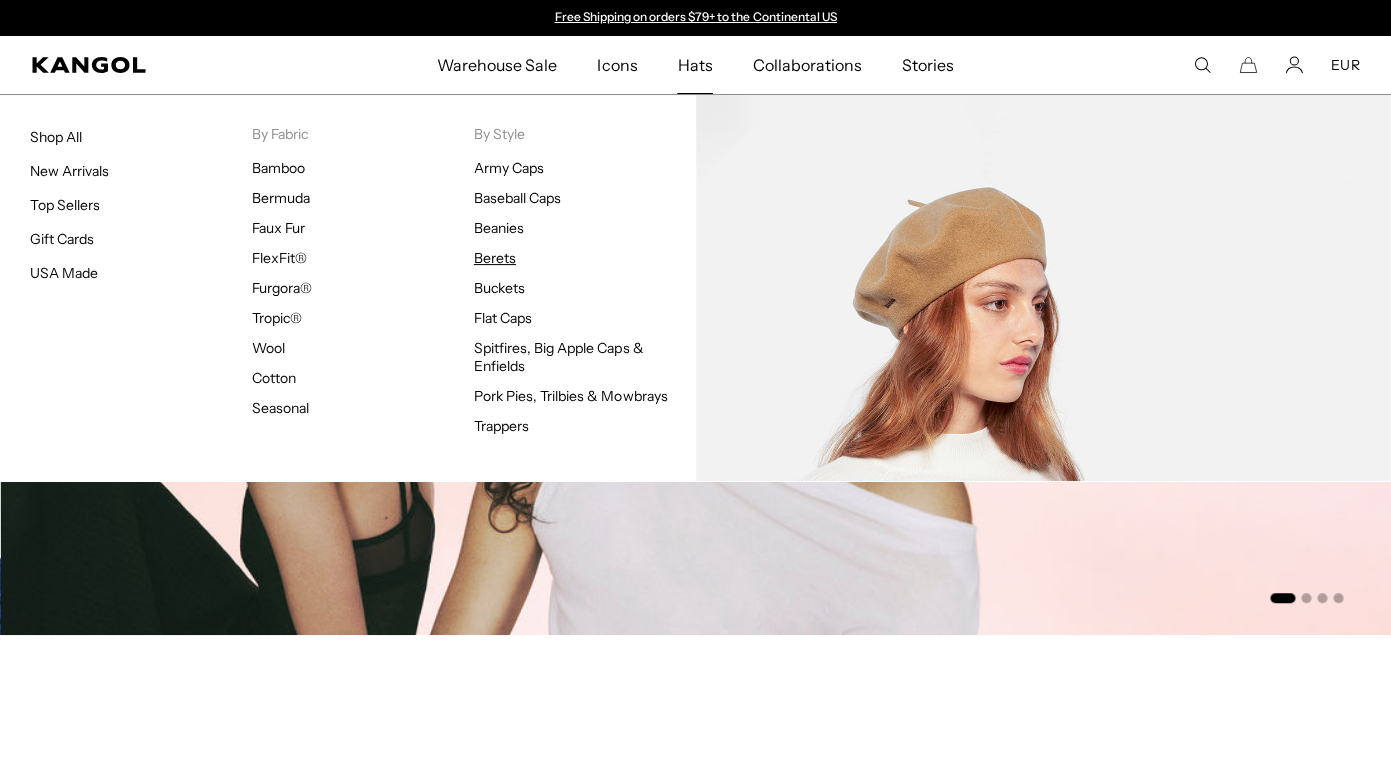 click on "Berets" at bounding box center [495, 258] 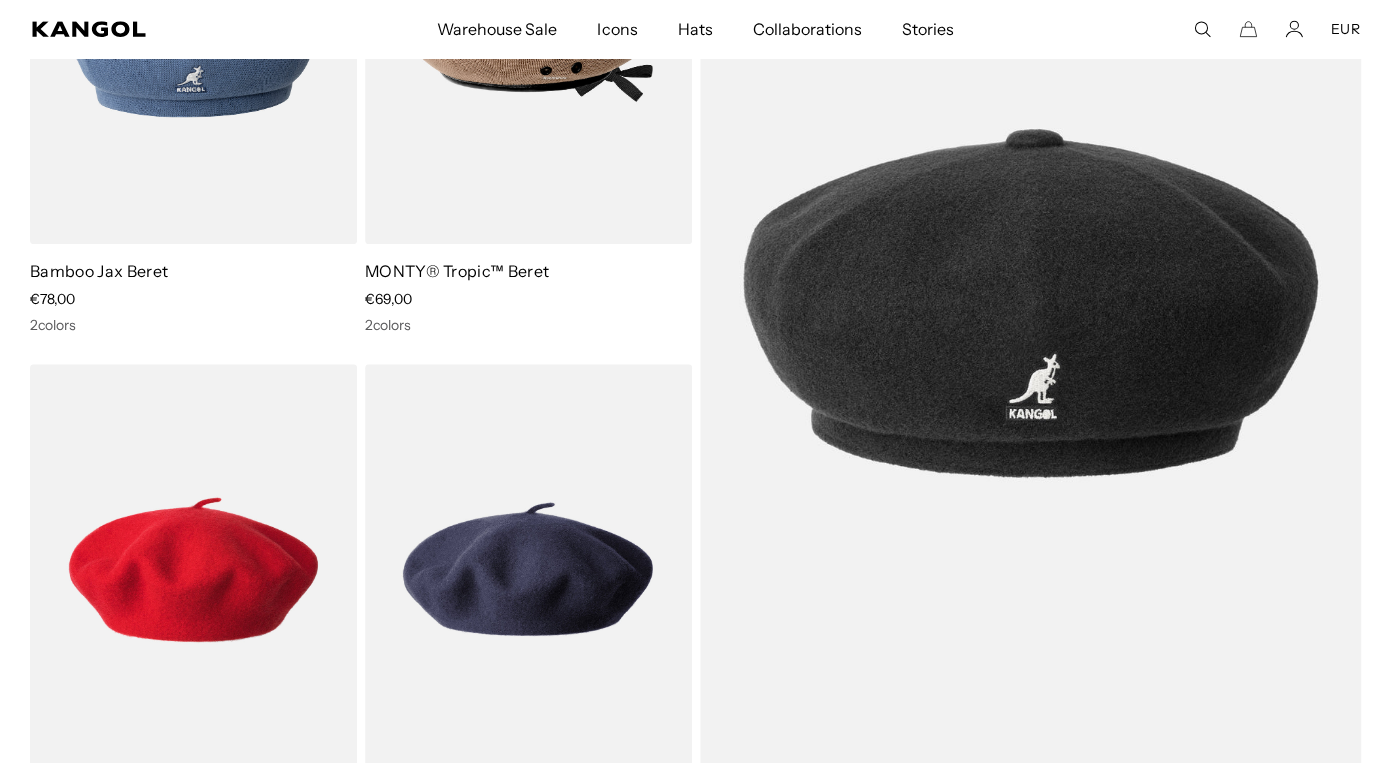 scroll, scrollTop: 415, scrollLeft: 0, axis: vertical 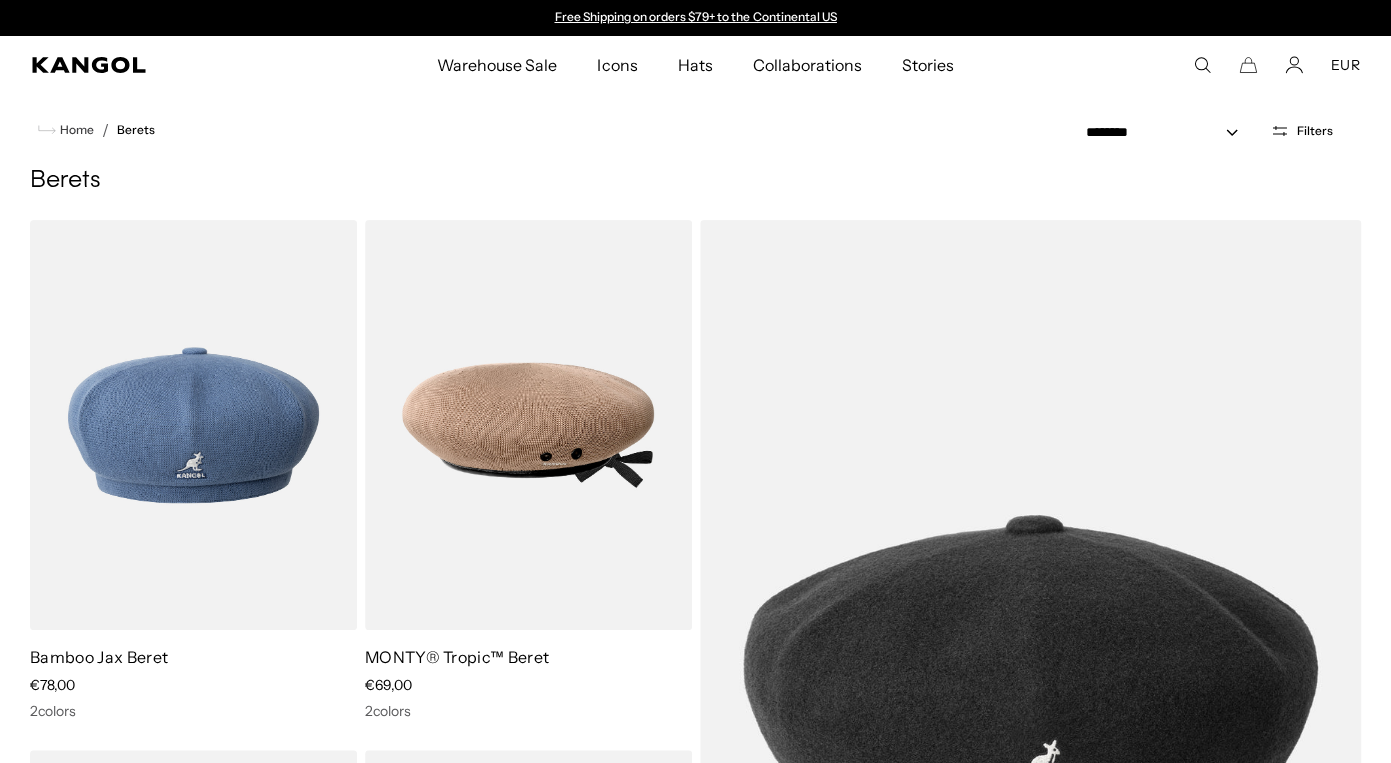 click on "Hats" at bounding box center [694, 65] 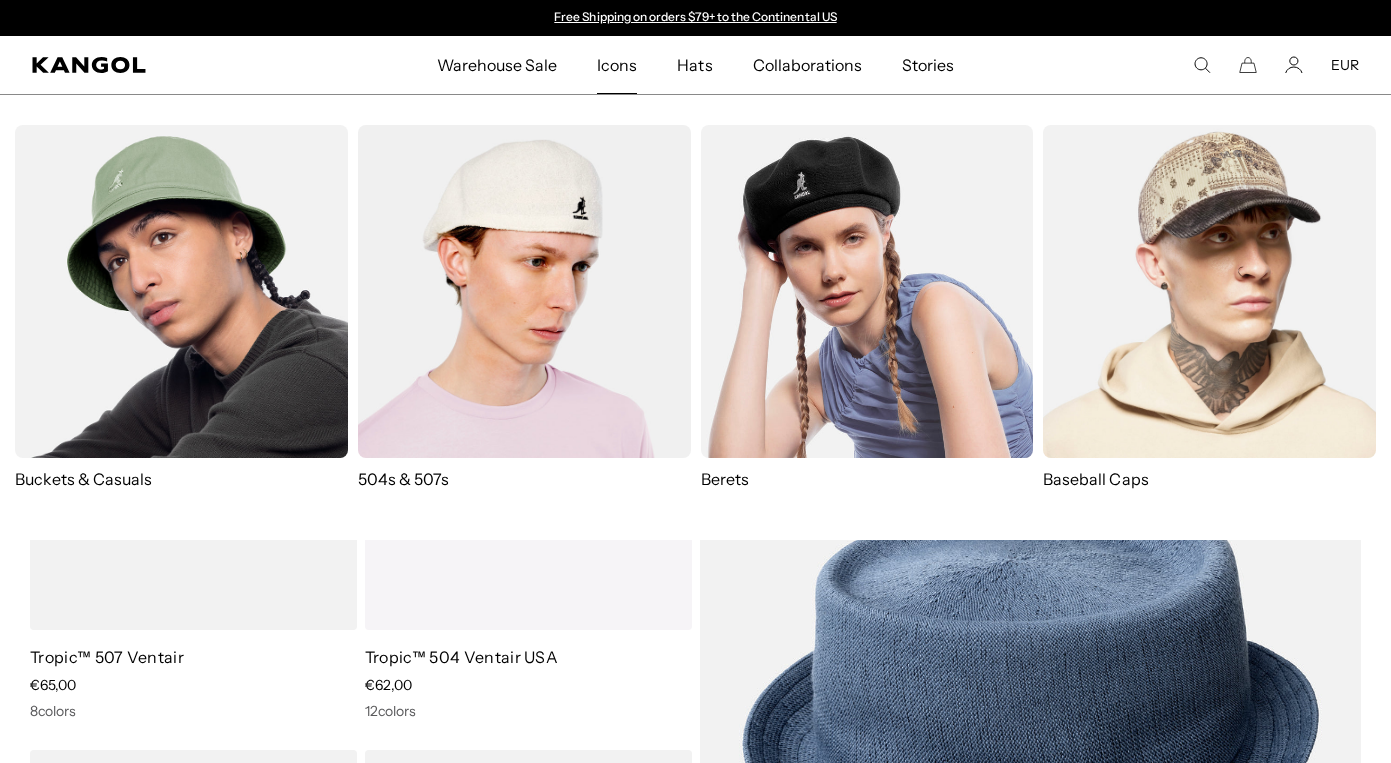 scroll, scrollTop: 0, scrollLeft: 0, axis: both 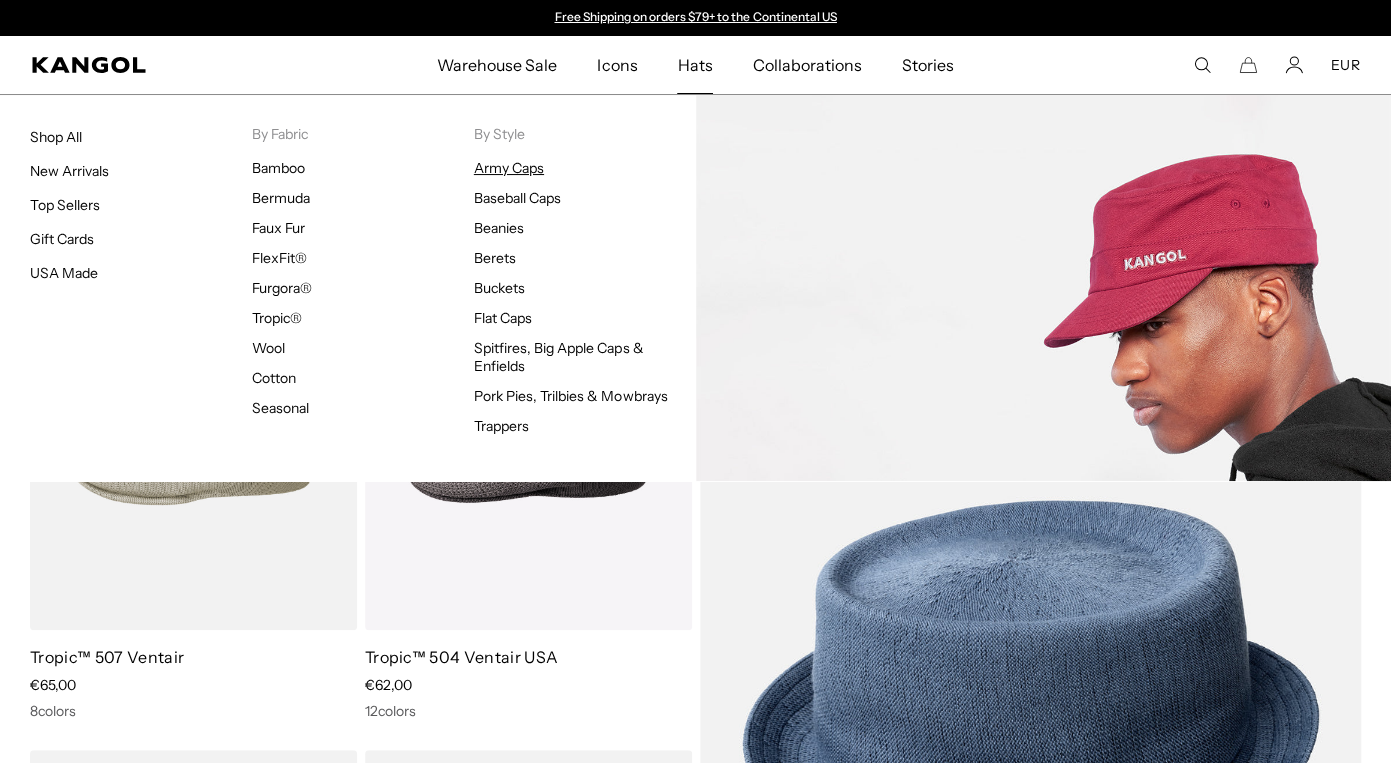 click on "Army Caps" at bounding box center [509, 168] 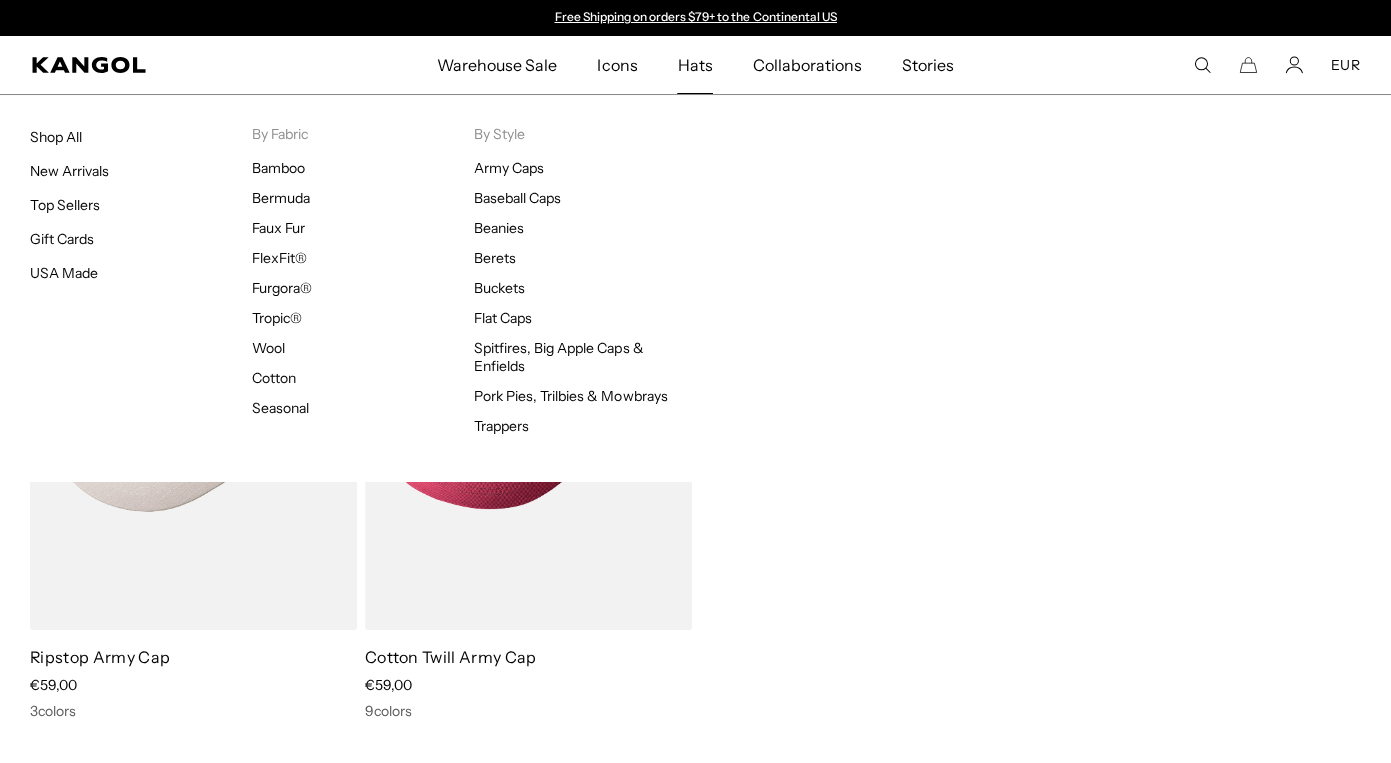 scroll, scrollTop: 0, scrollLeft: 0, axis: both 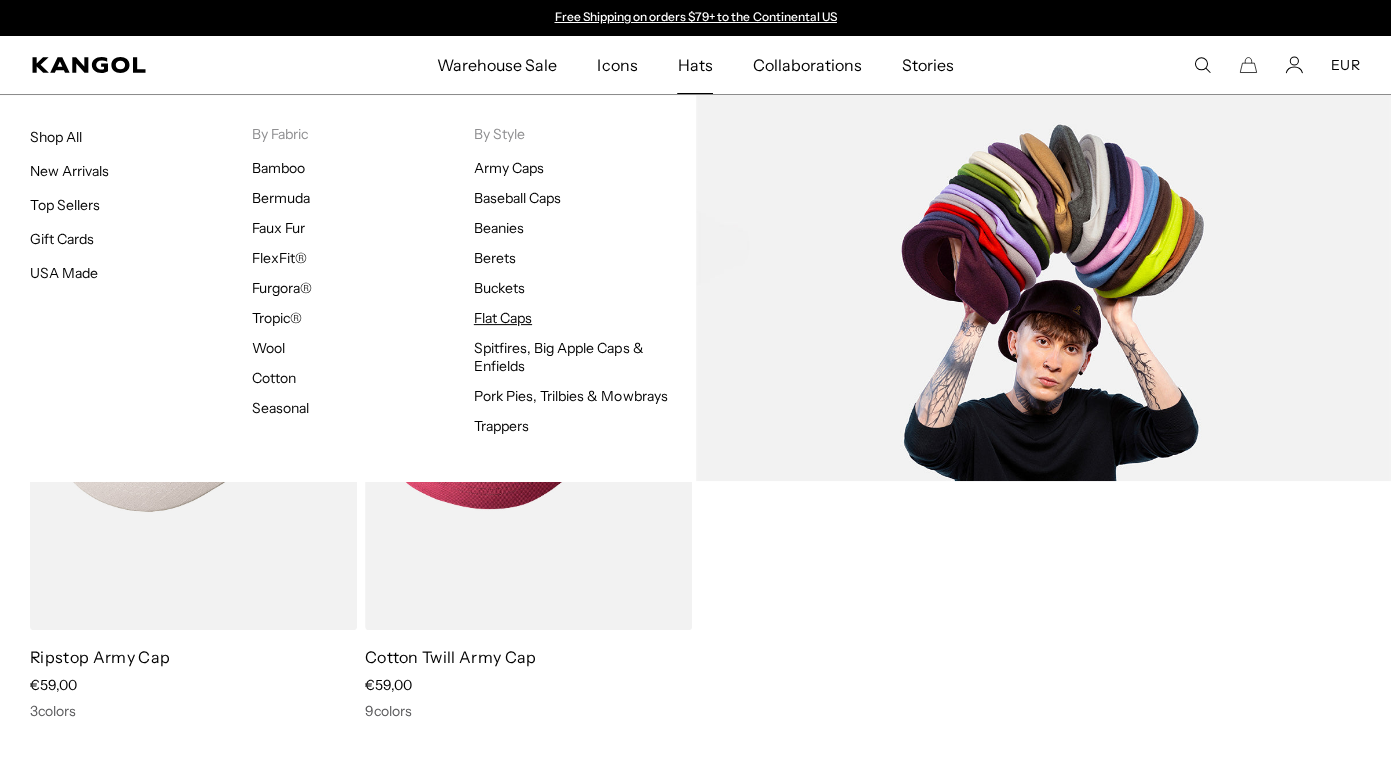 click on "Flat Caps" at bounding box center (503, 318) 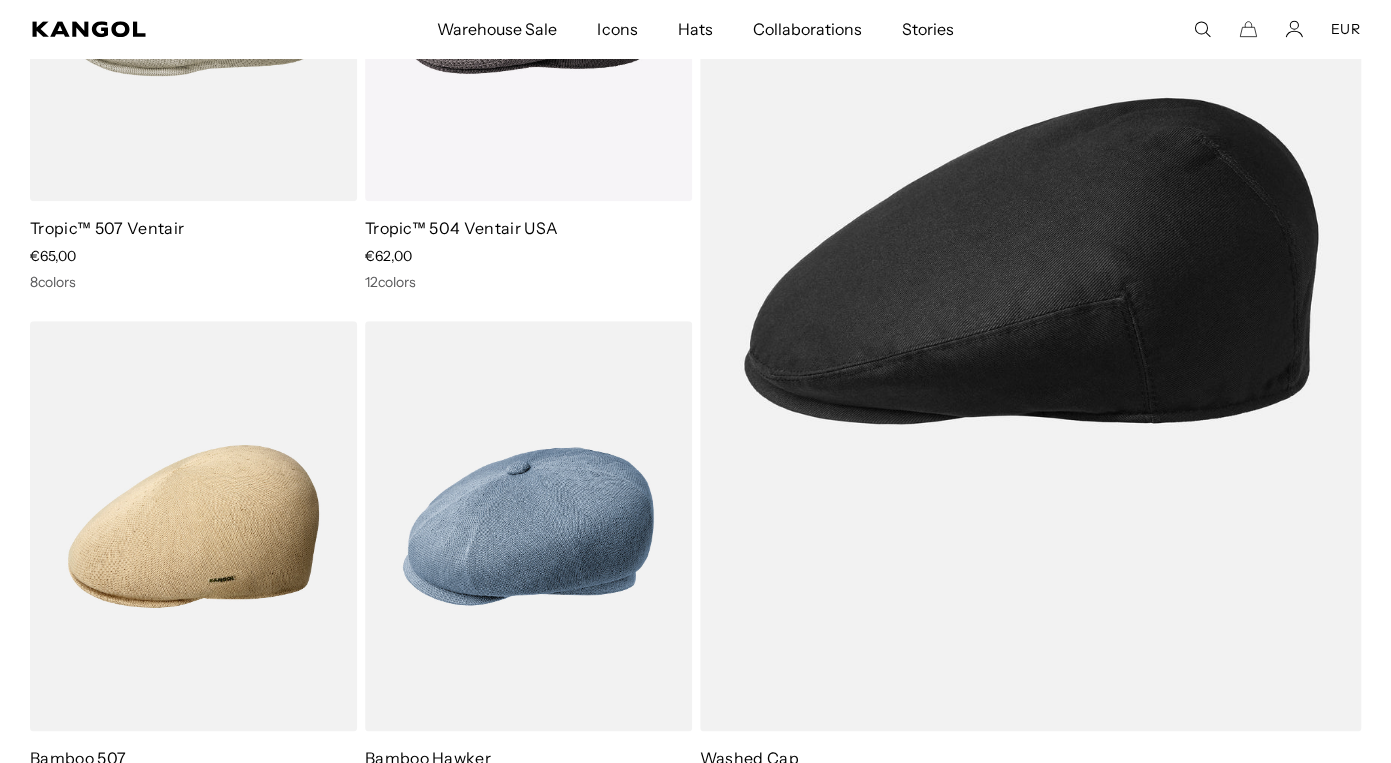scroll, scrollTop: 474, scrollLeft: 0, axis: vertical 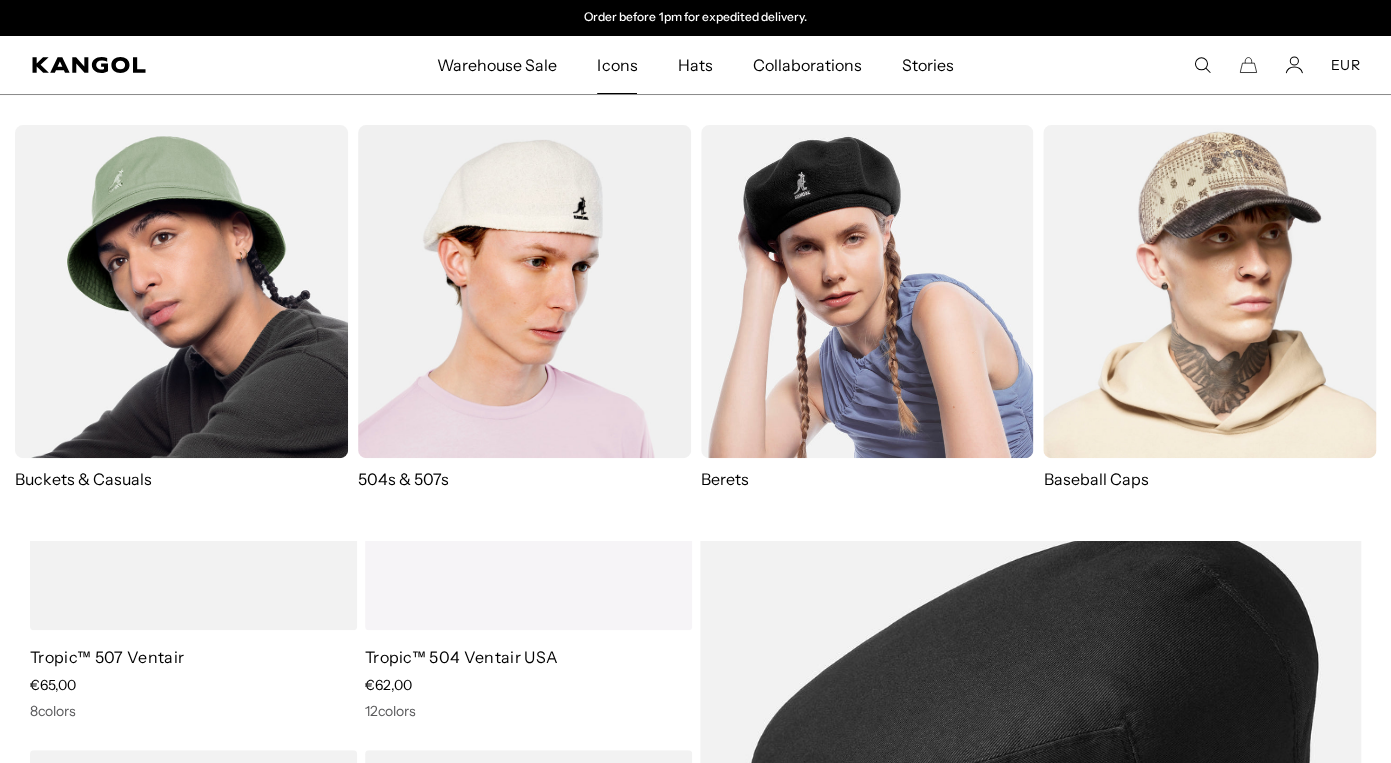 click on "Icons" at bounding box center (617, 65) 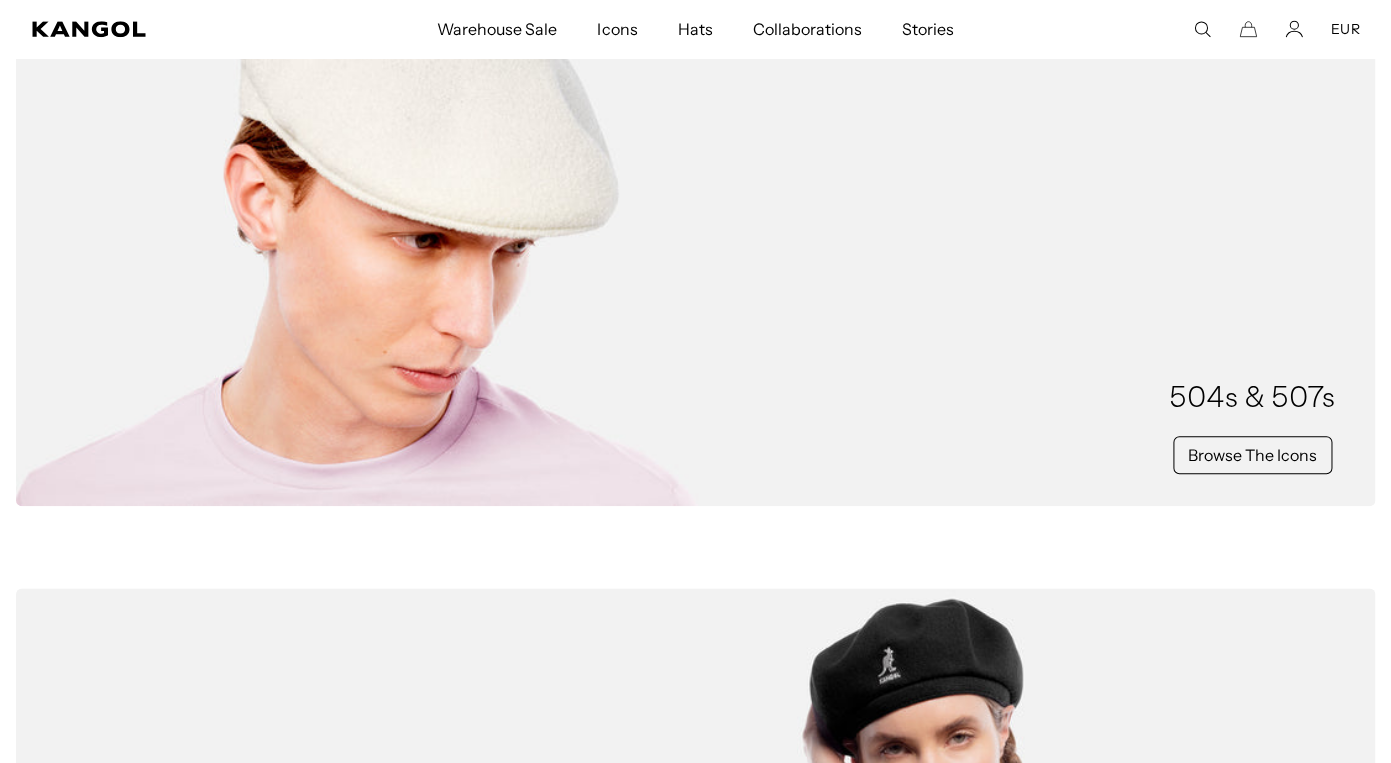 scroll, scrollTop: 0, scrollLeft: 0, axis: both 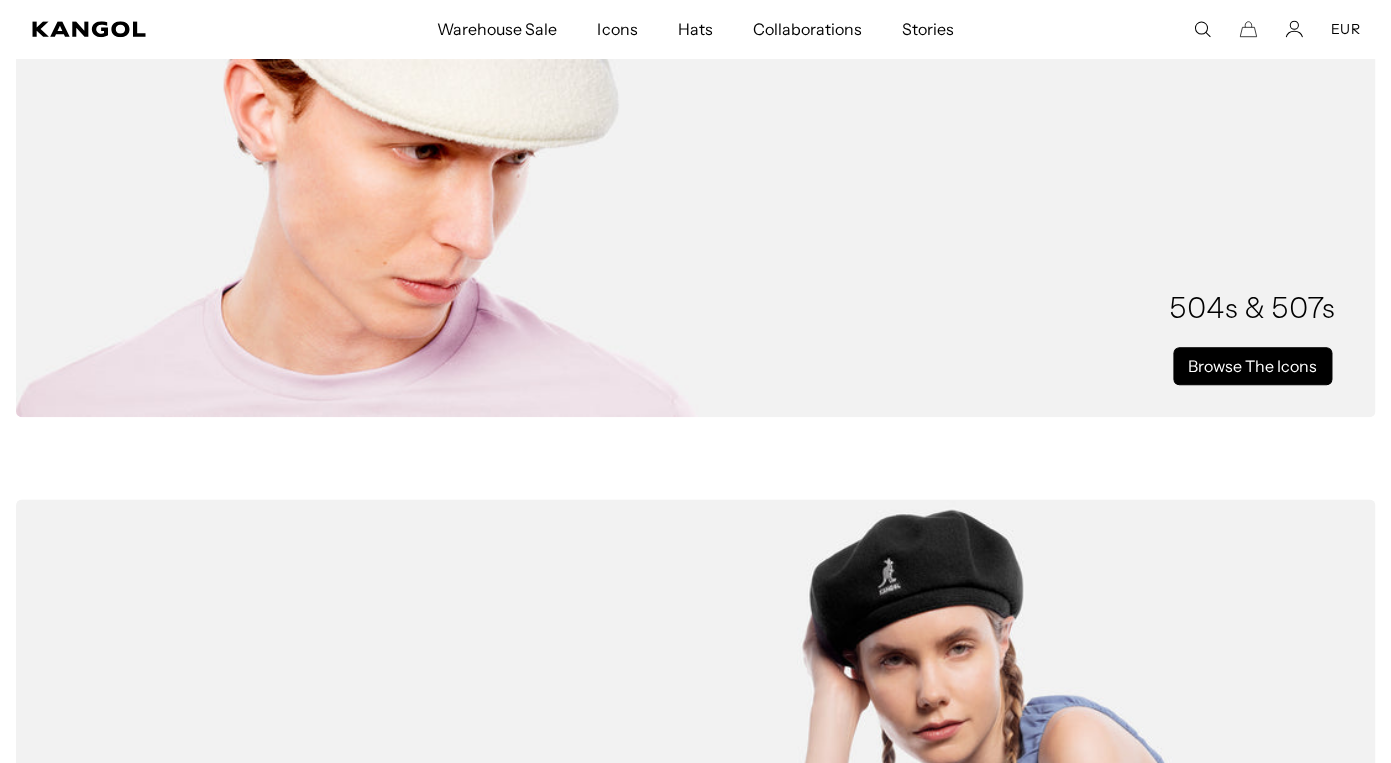 click on "Browse The Icons" at bounding box center [1252, 366] 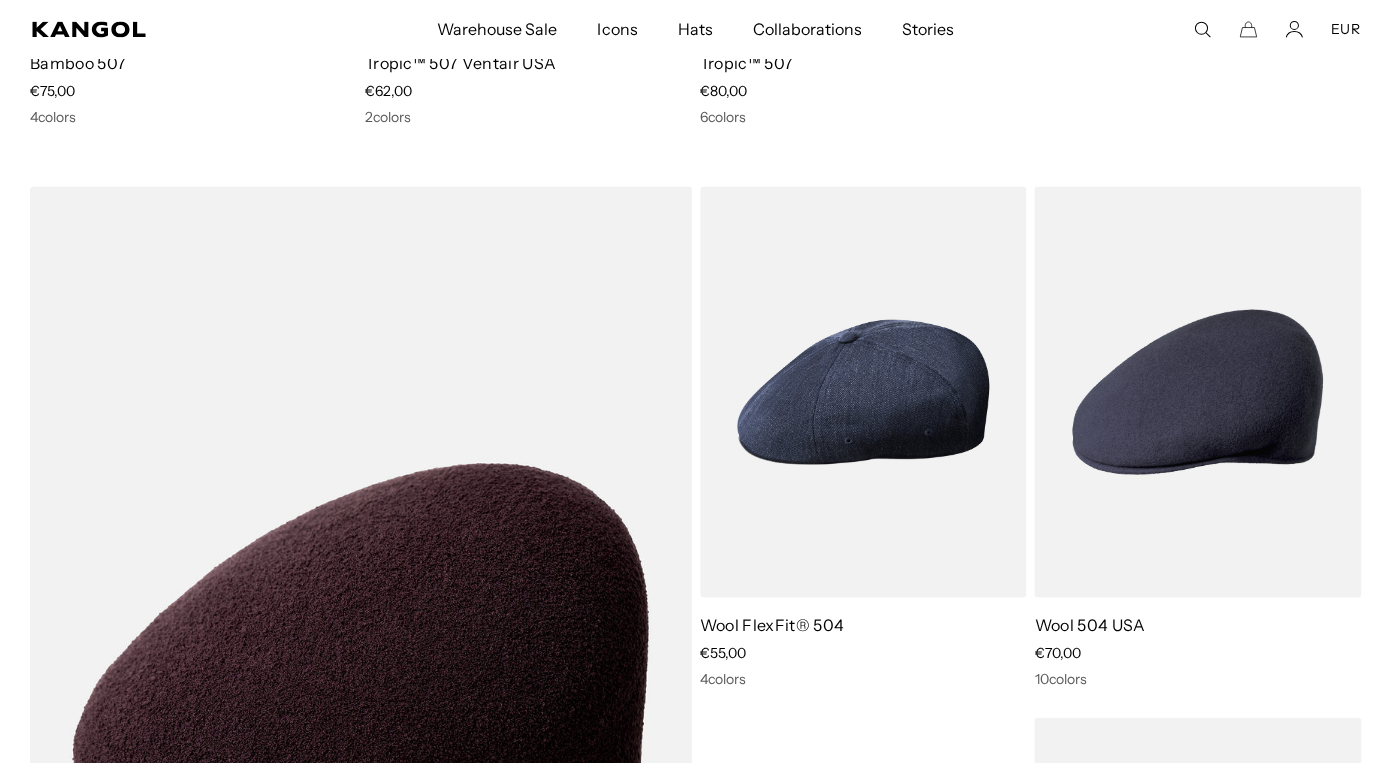 scroll, scrollTop: 1139, scrollLeft: 0, axis: vertical 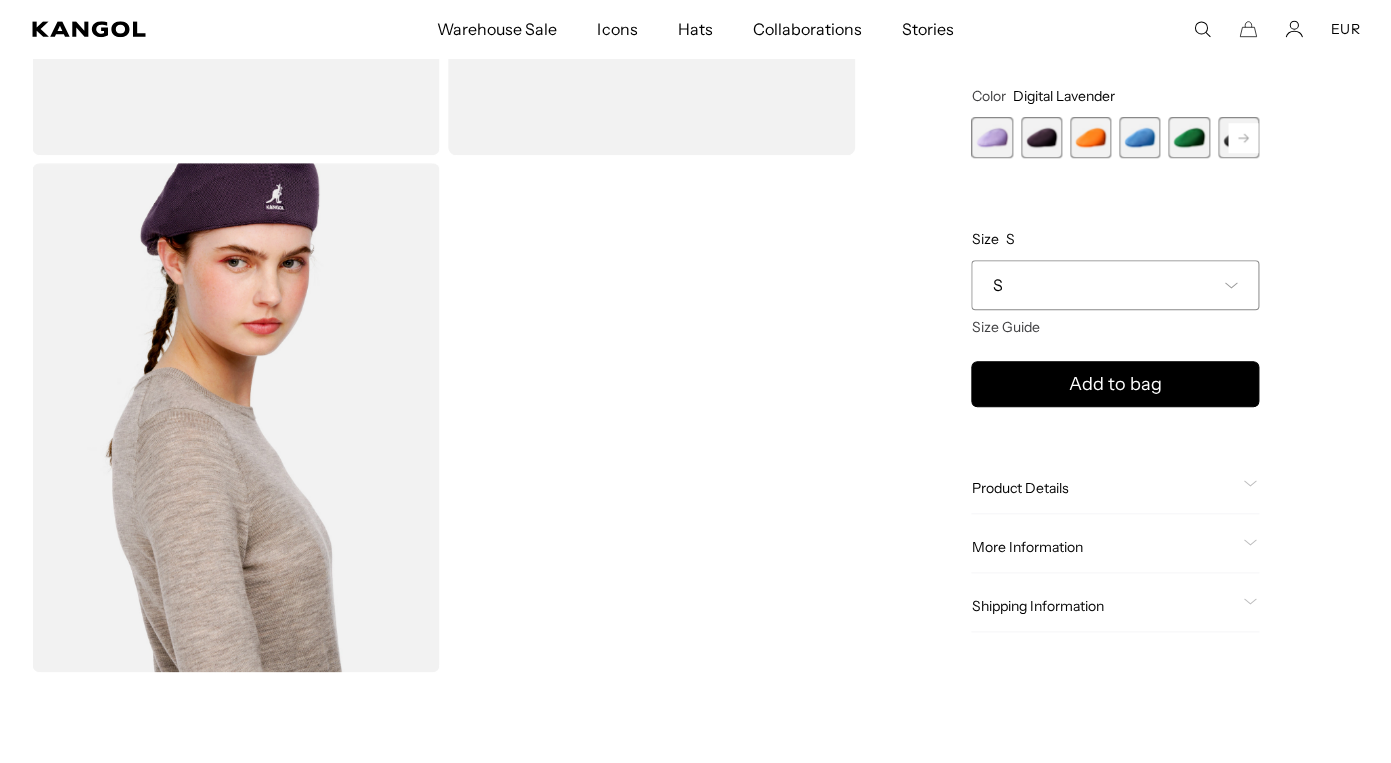 click 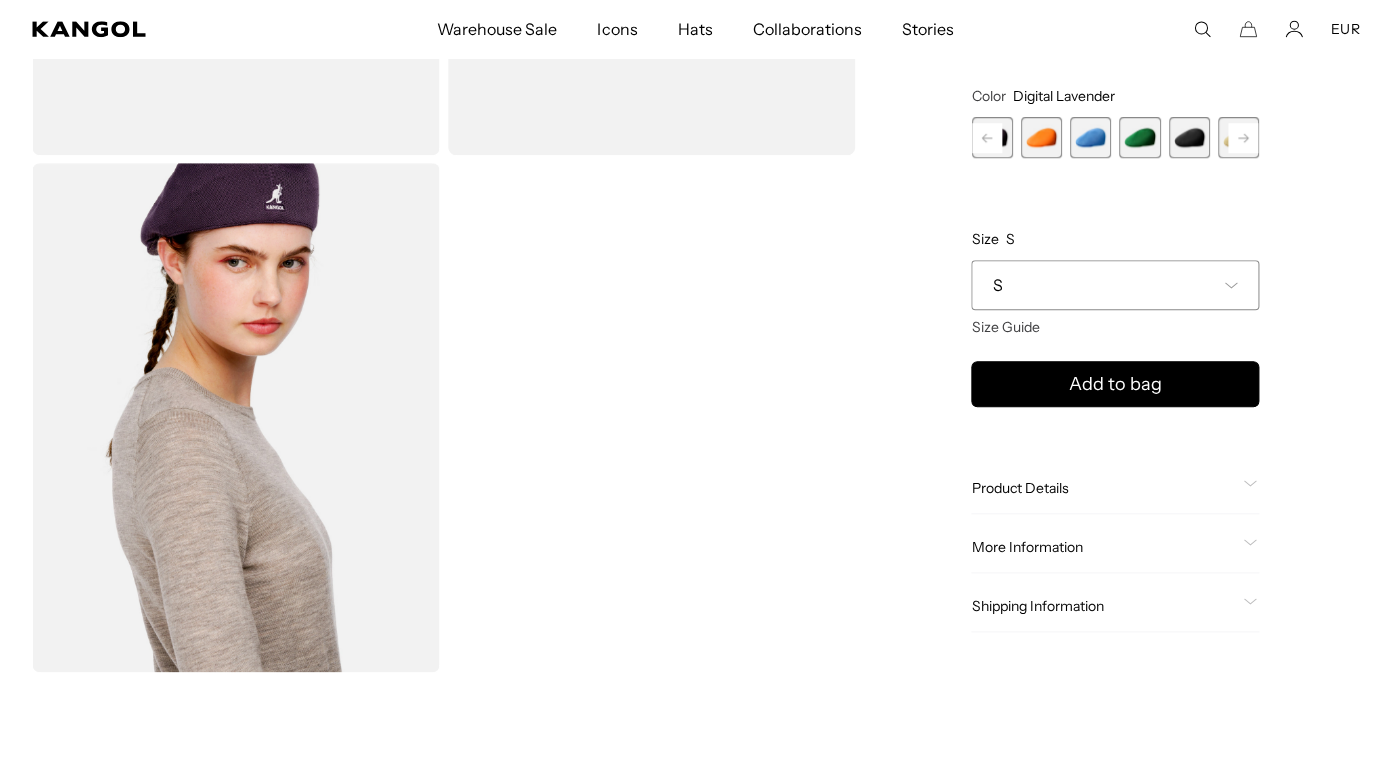 scroll, scrollTop: 0, scrollLeft: 412, axis: horizontal 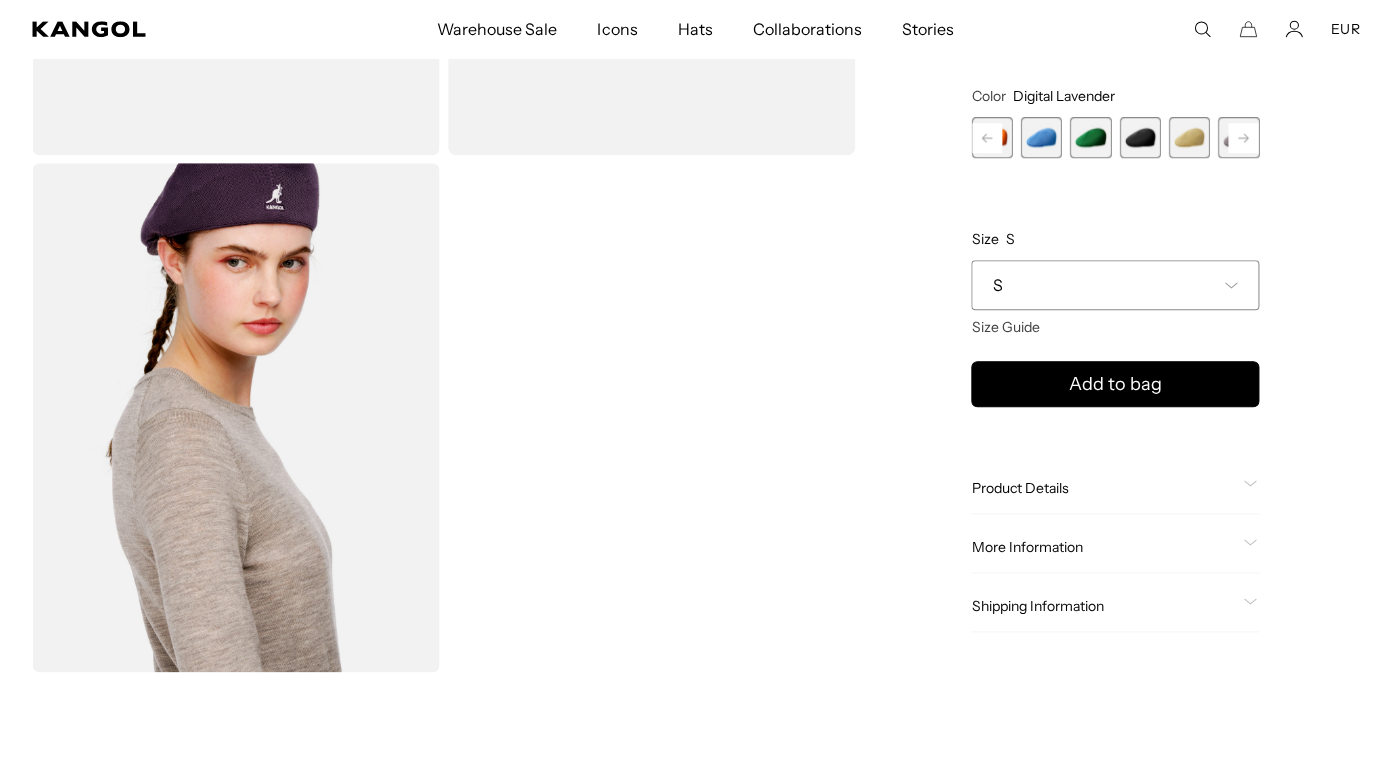 click 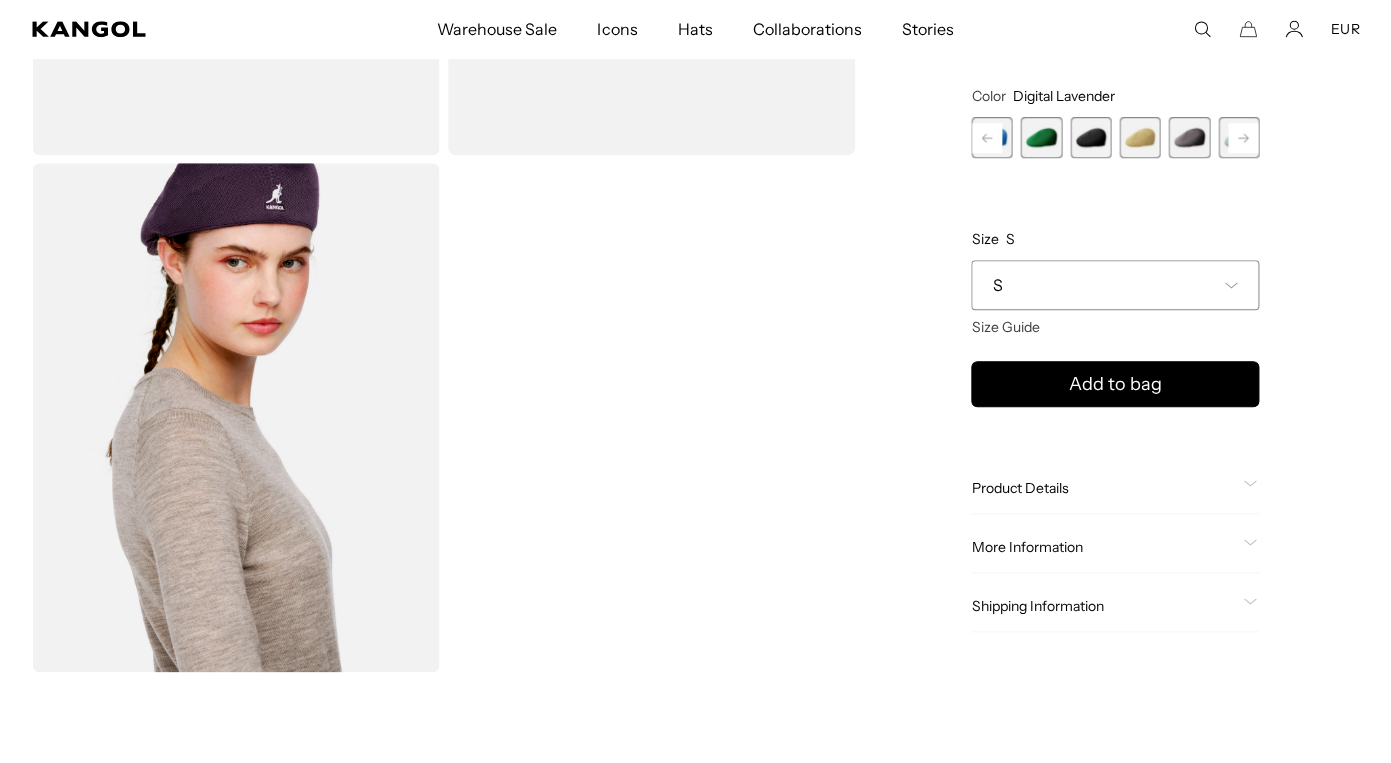 click 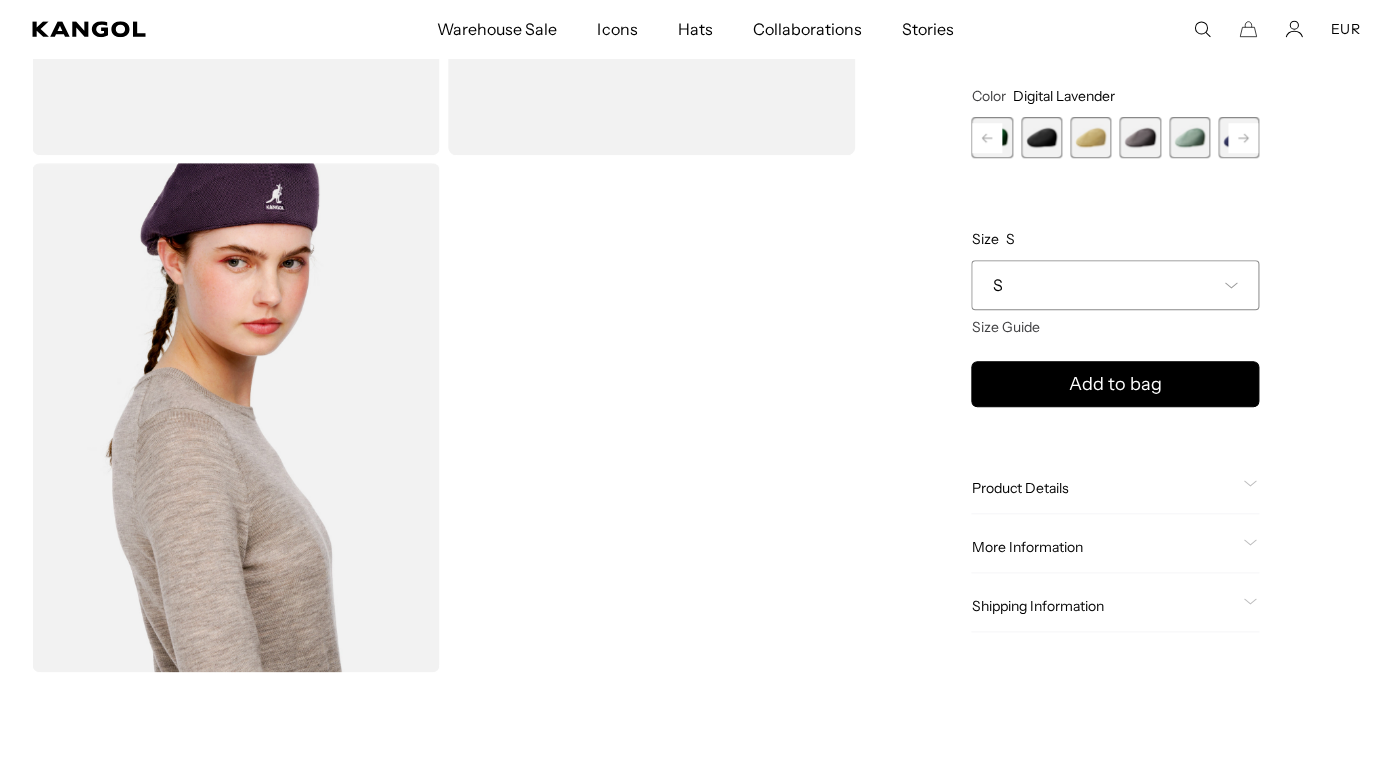 scroll, scrollTop: 0, scrollLeft: 0, axis: both 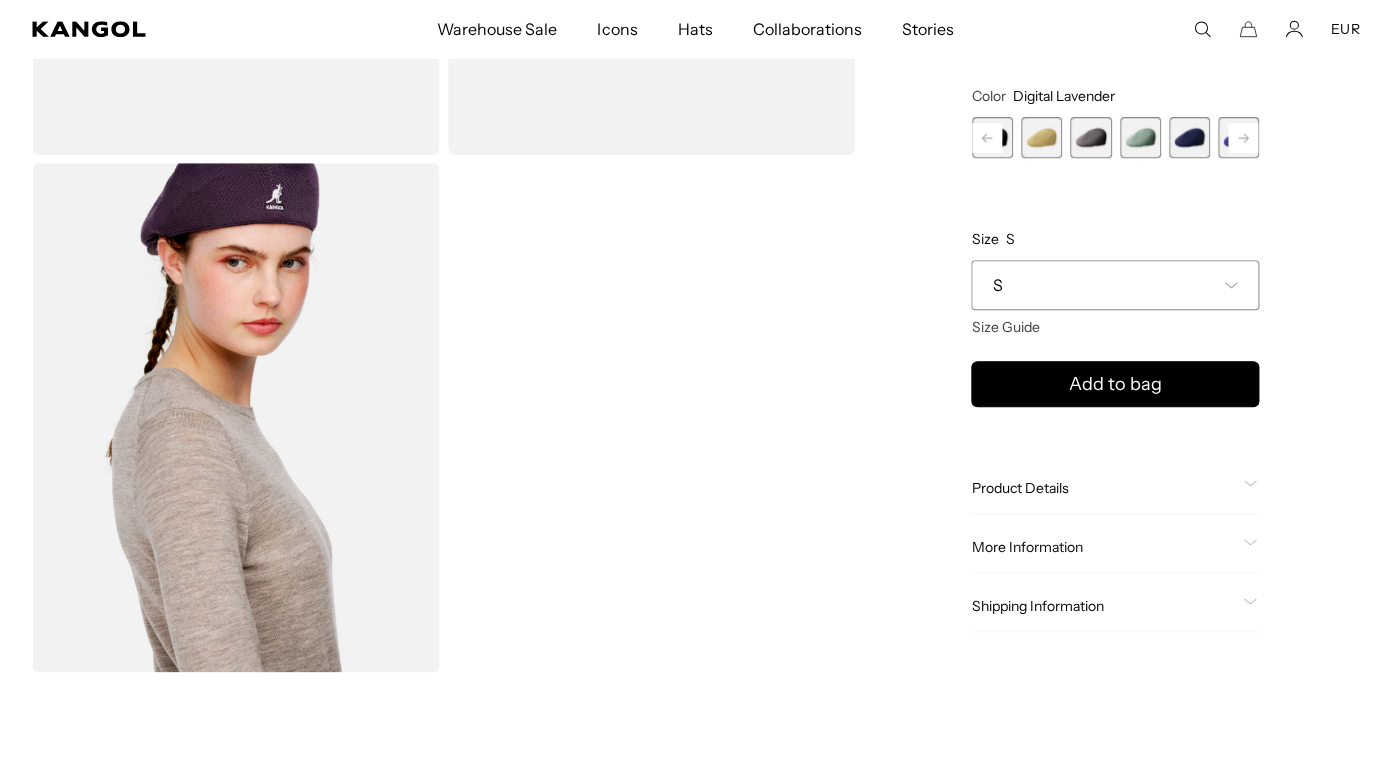 click 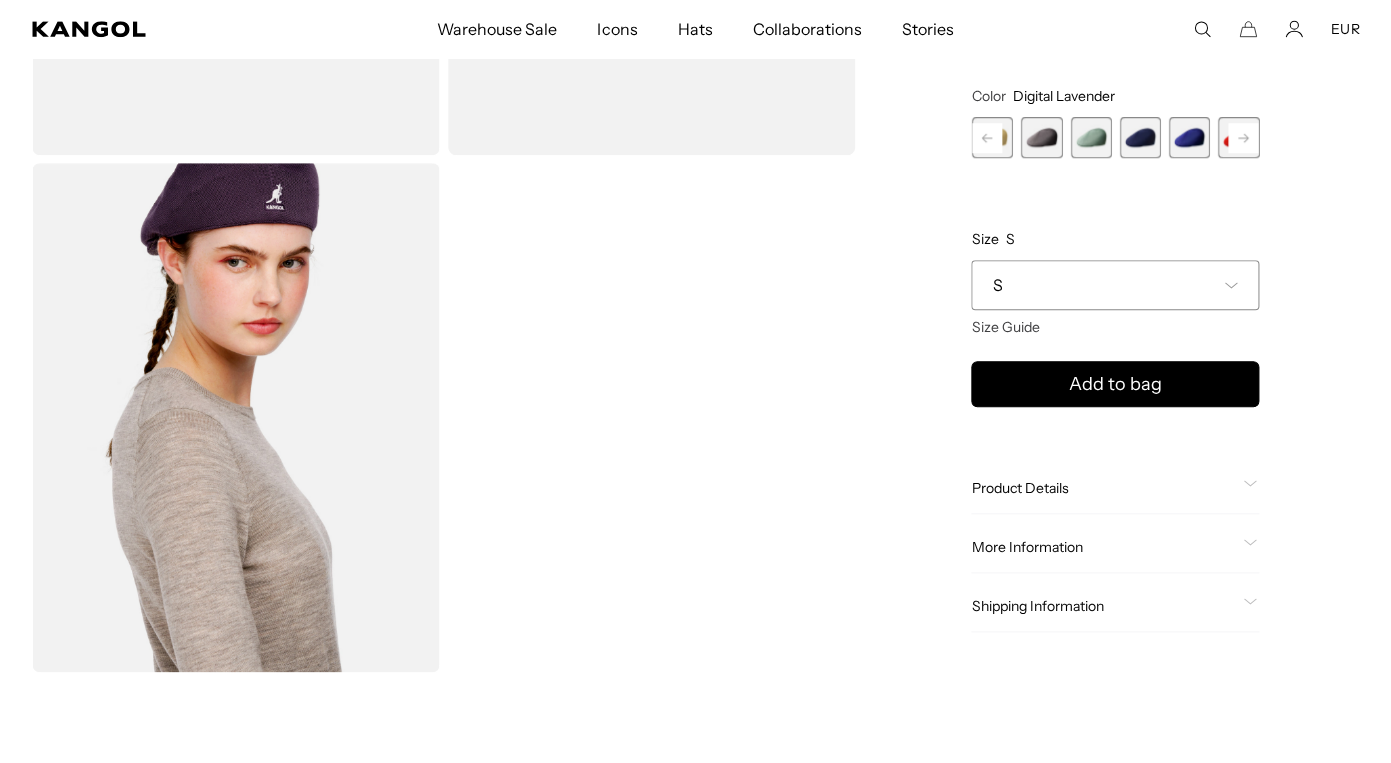click 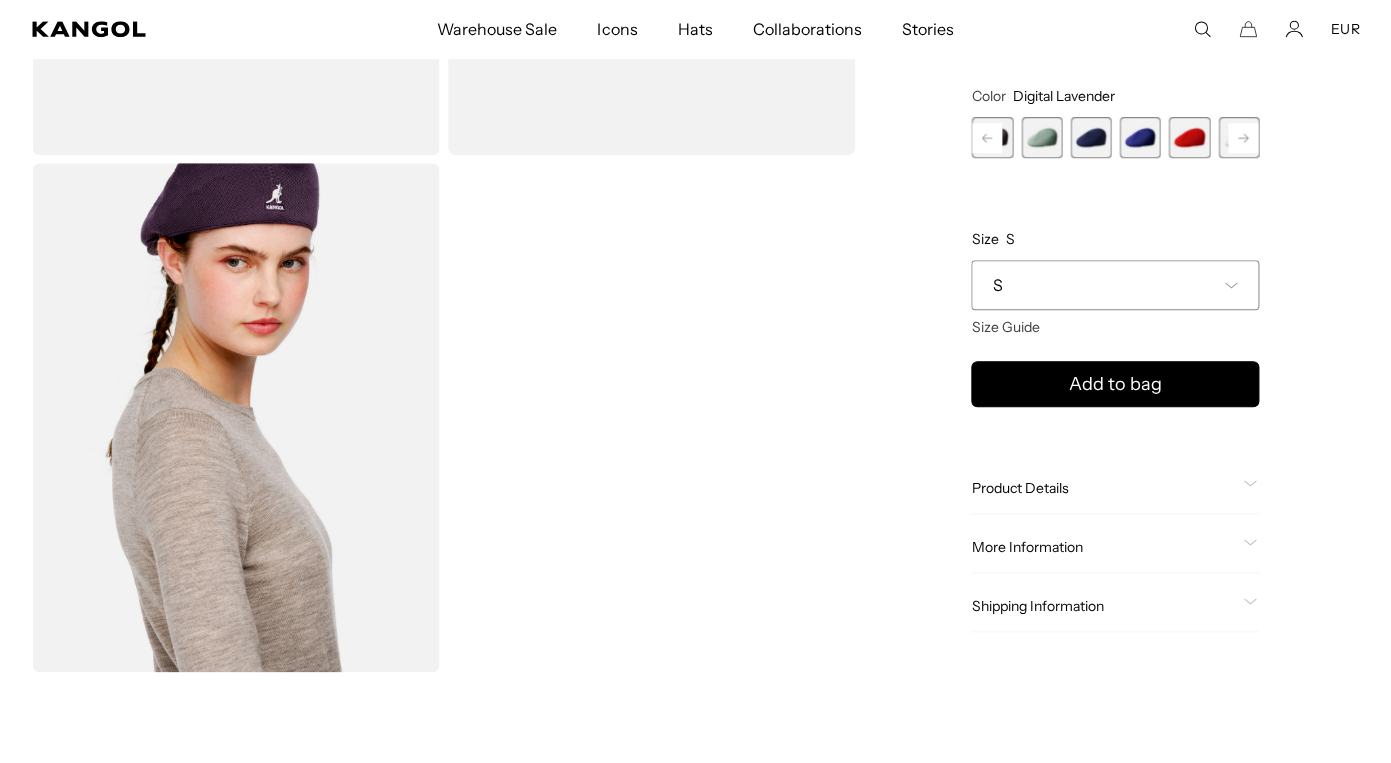 click 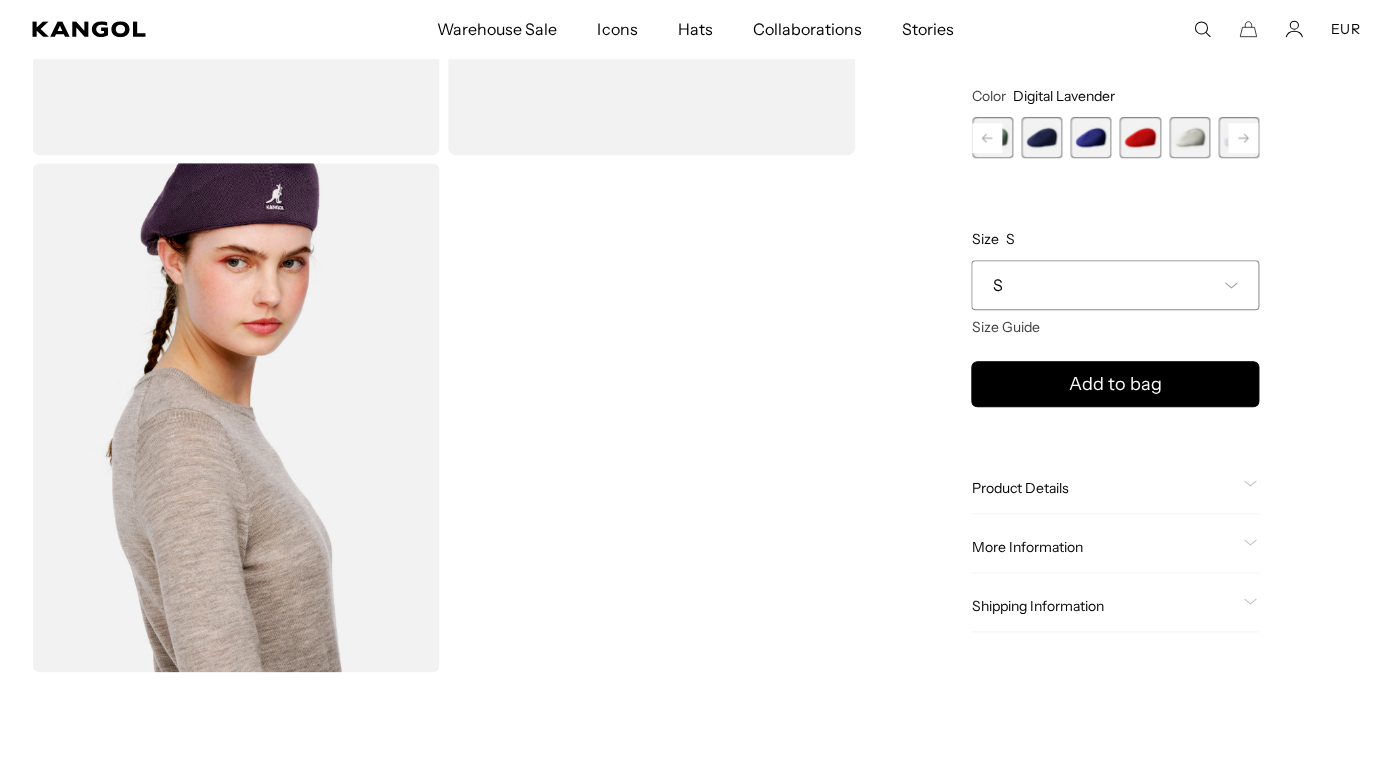 click 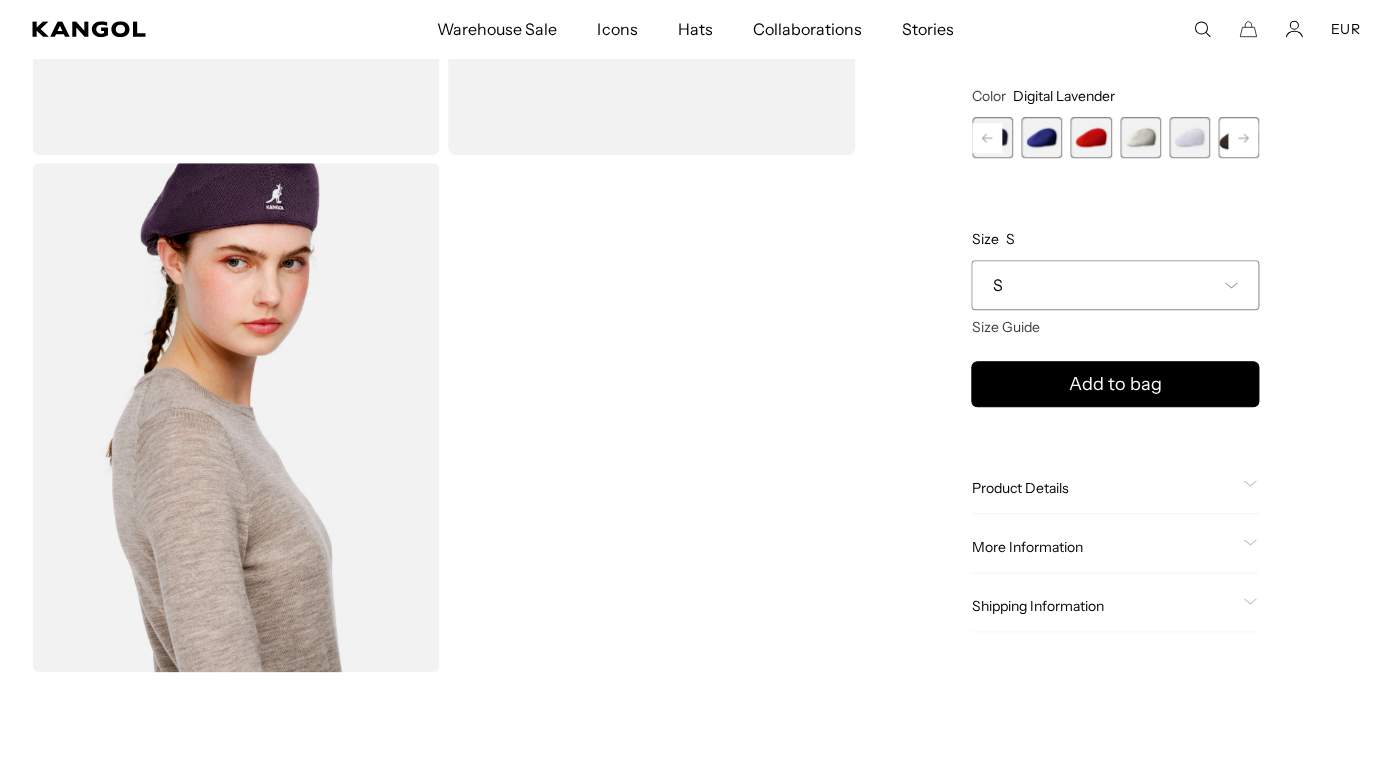 scroll, scrollTop: 0, scrollLeft: 412, axis: horizontal 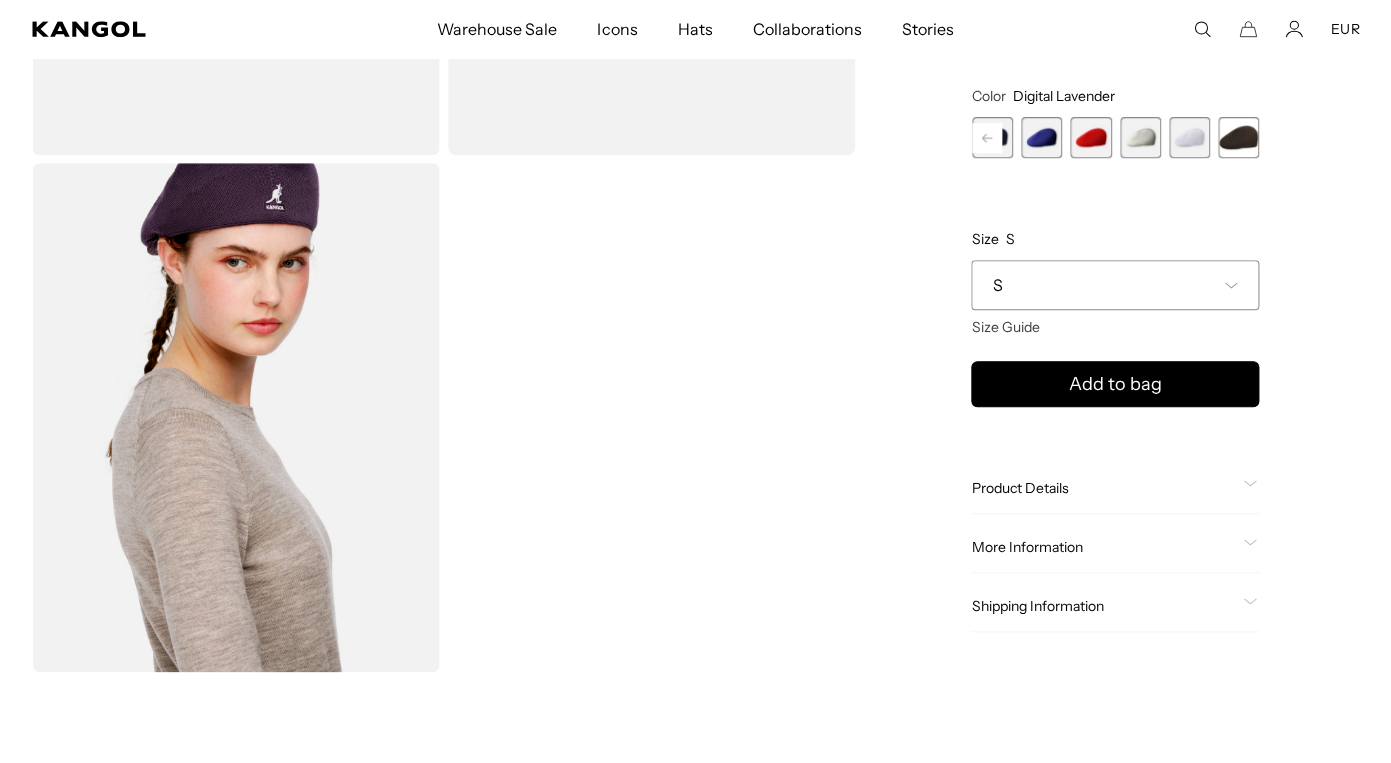 click at bounding box center [1238, 137] 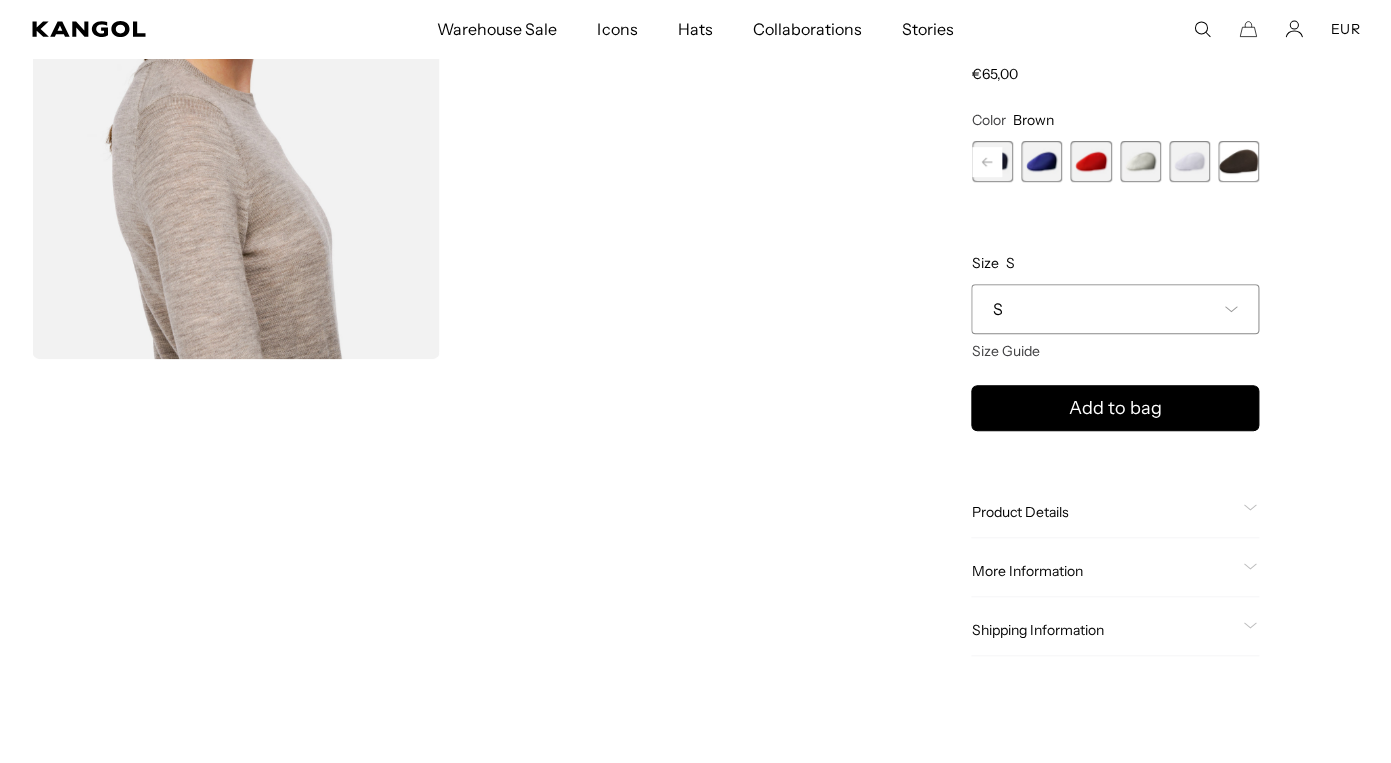 scroll, scrollTop: 0, scrollLeft: 0, axis: both 